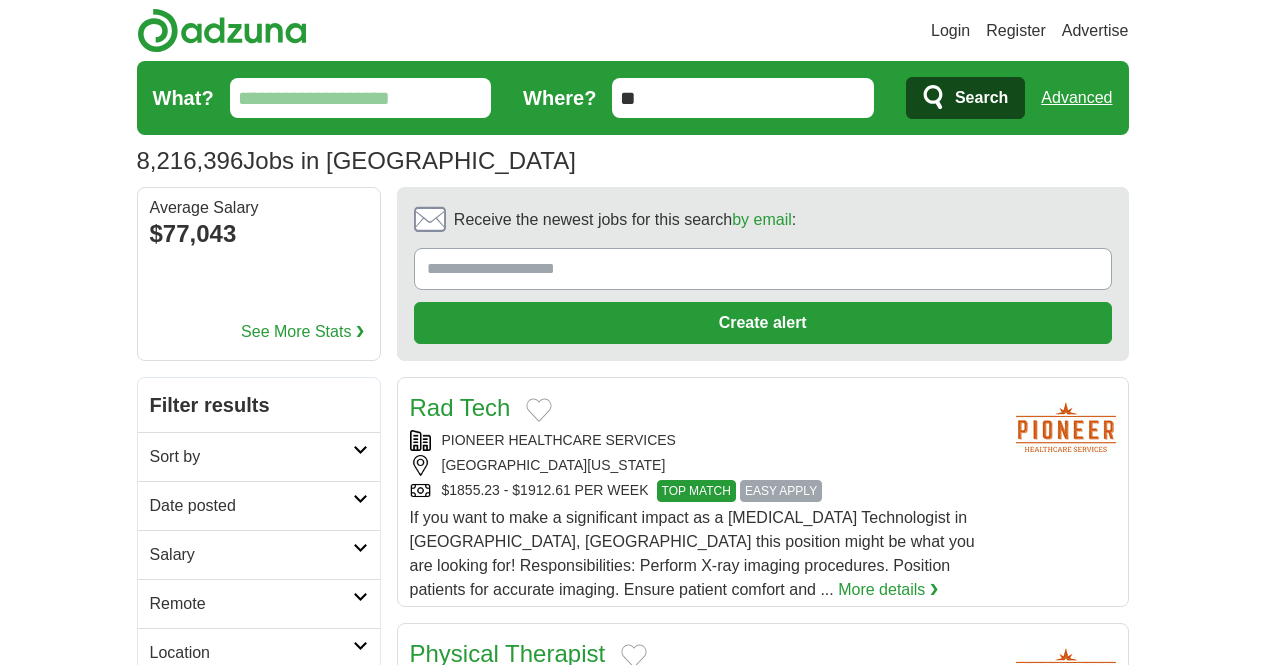 scroll, scrollTop: 29, scrollLeft: 0, axis: vertical 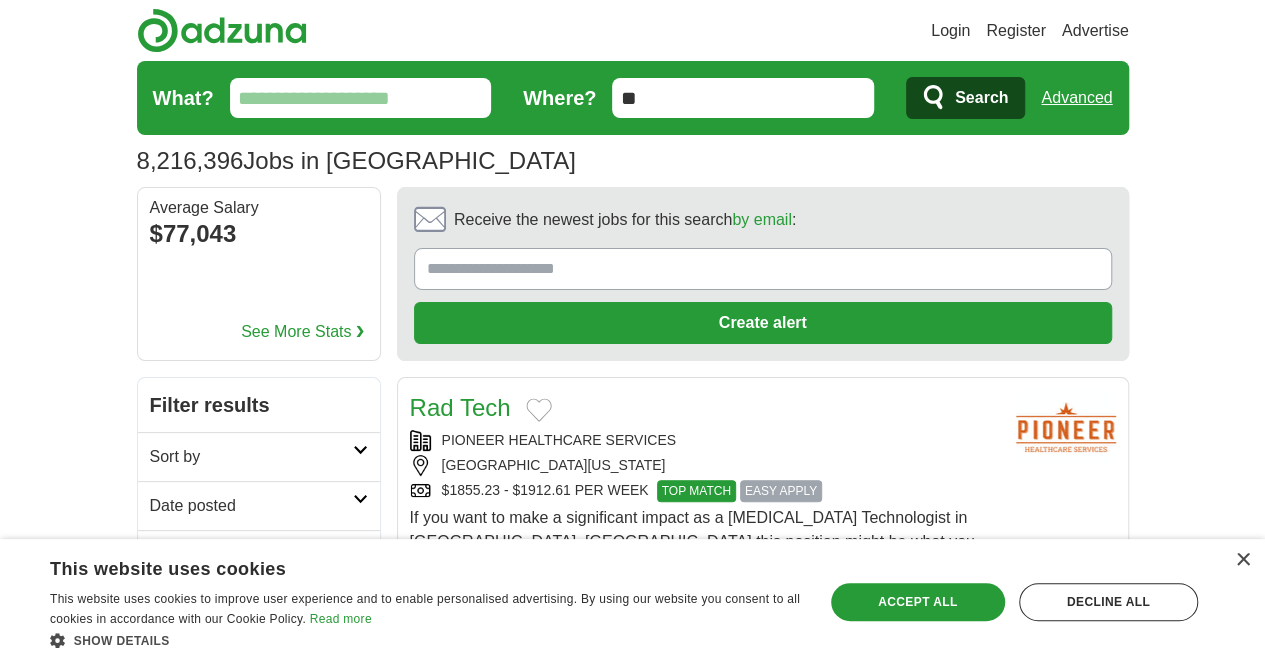 click on "What?" at bounding box center [361, 98] 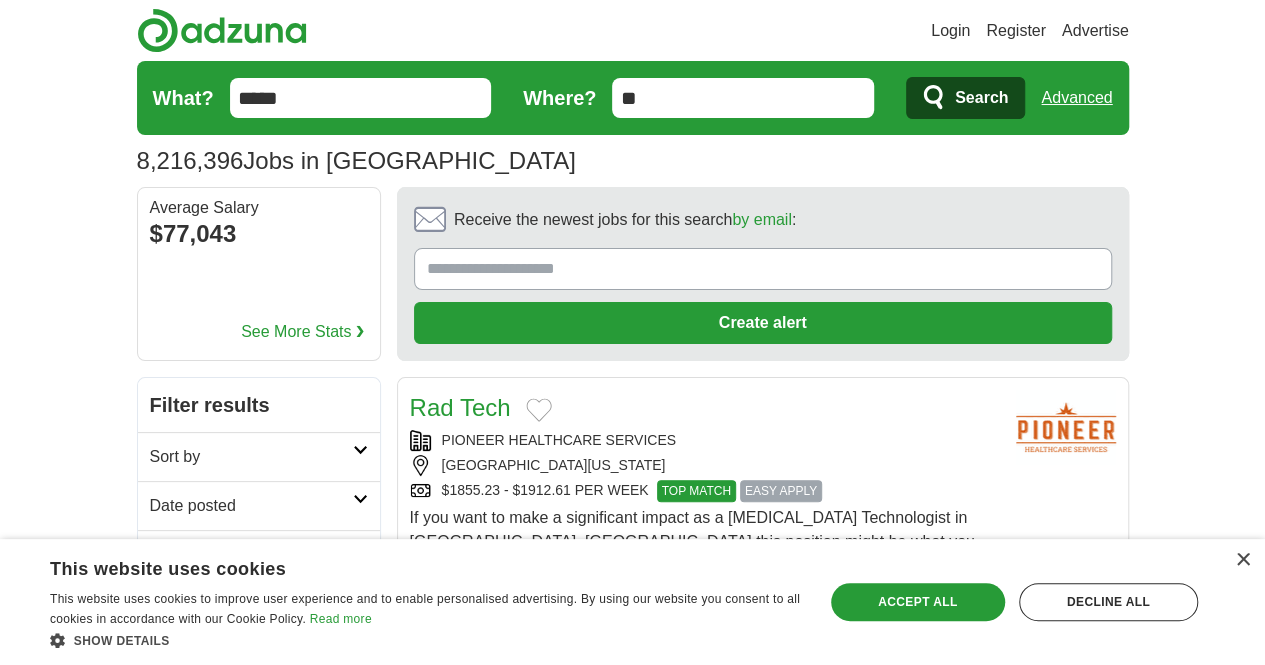 type on "*****" 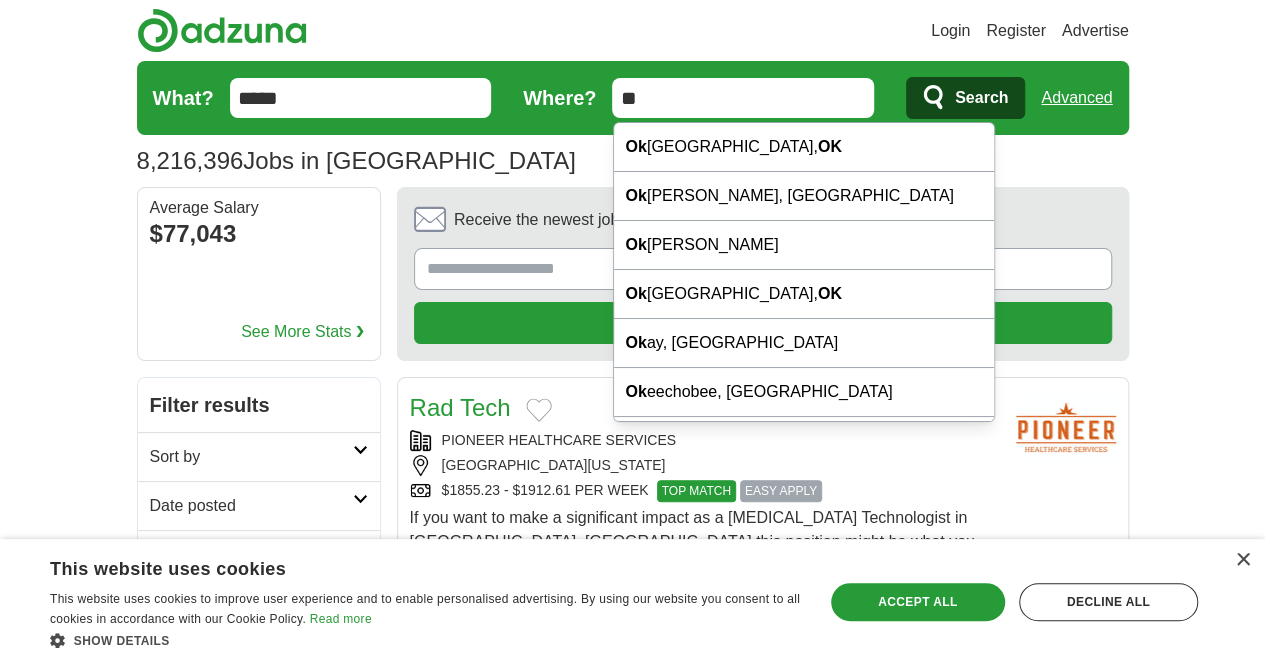 type on "*" 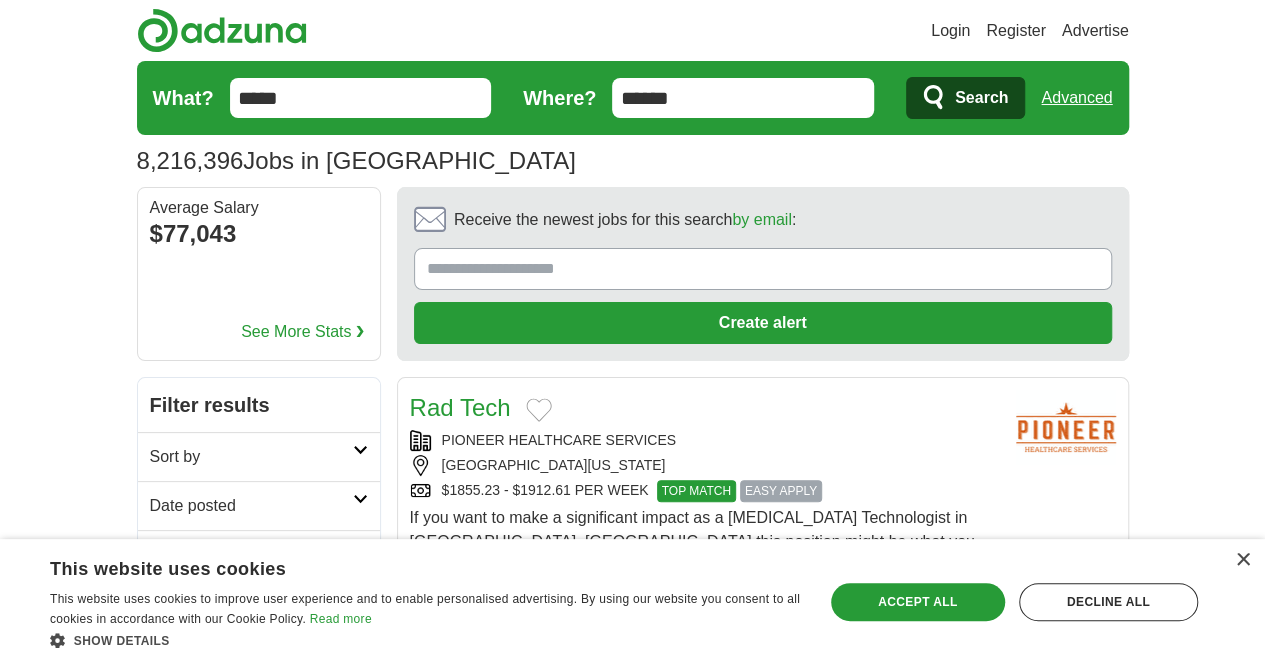 type on "******" 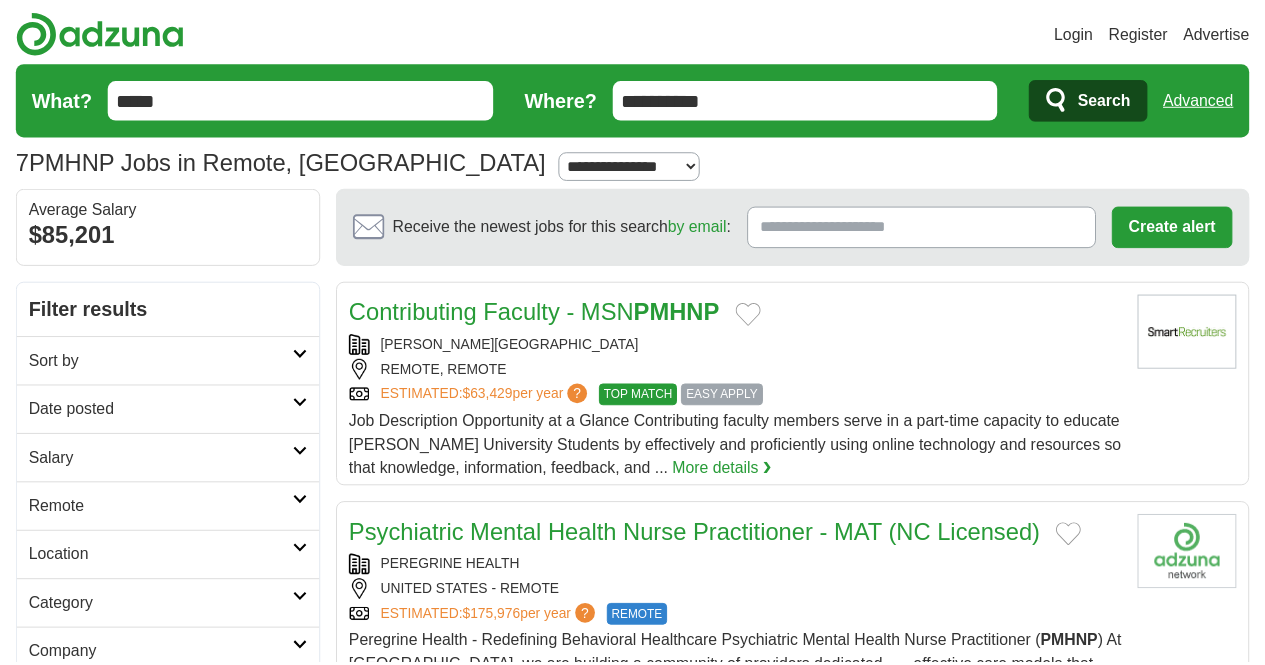 scroll, scrollTop: 48, scrollLeft: 0, axis: vertical 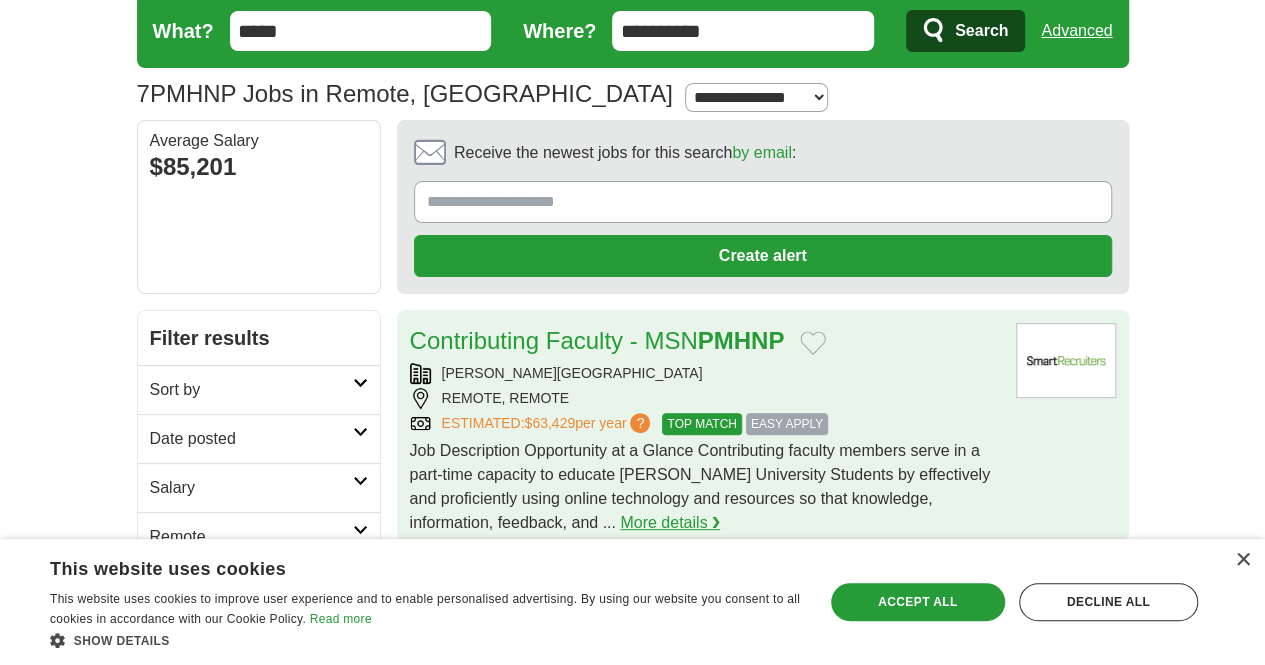 click on "More details ❯" at bounding box center [670, 523] 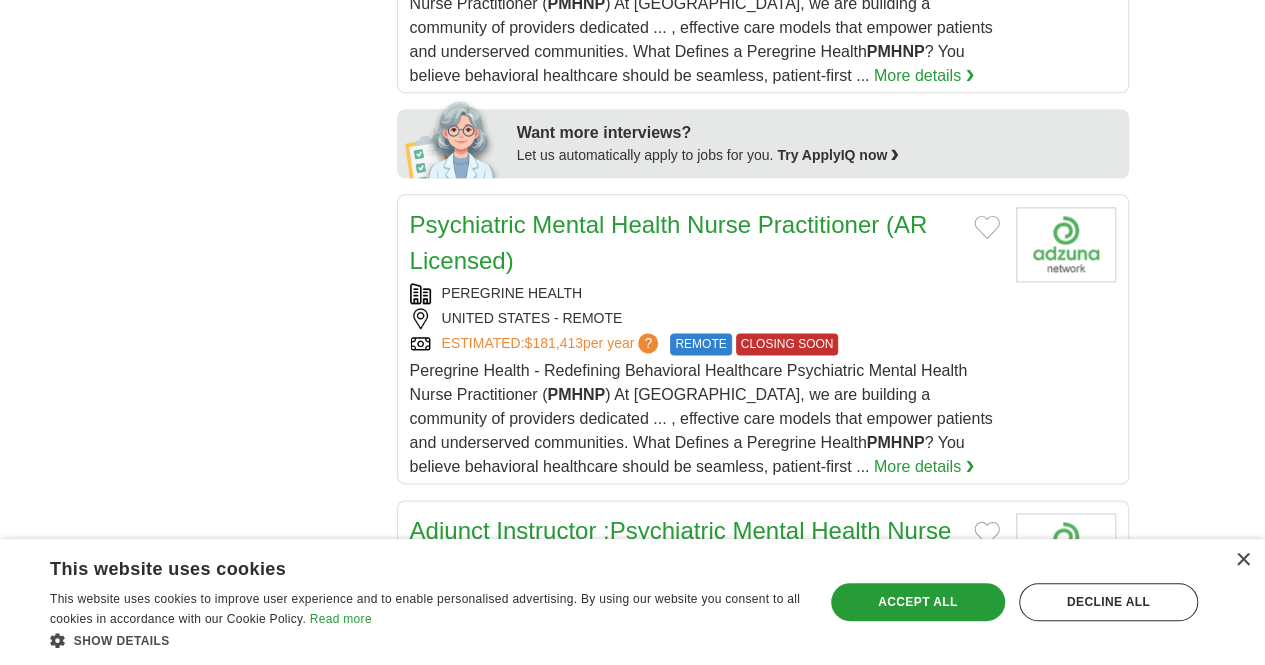 scroll, scrollTop: 1127, scrollLeft: 0, axis: vertical 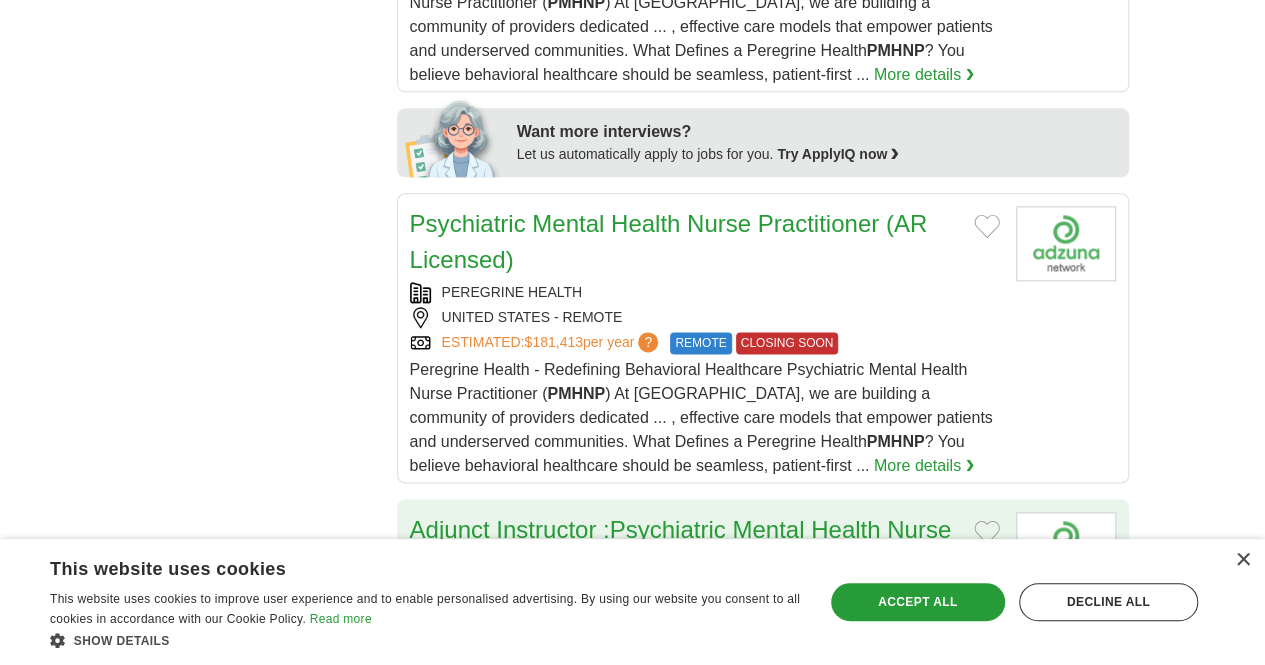 click on "REMOTE" at bounding box center [632, 649] 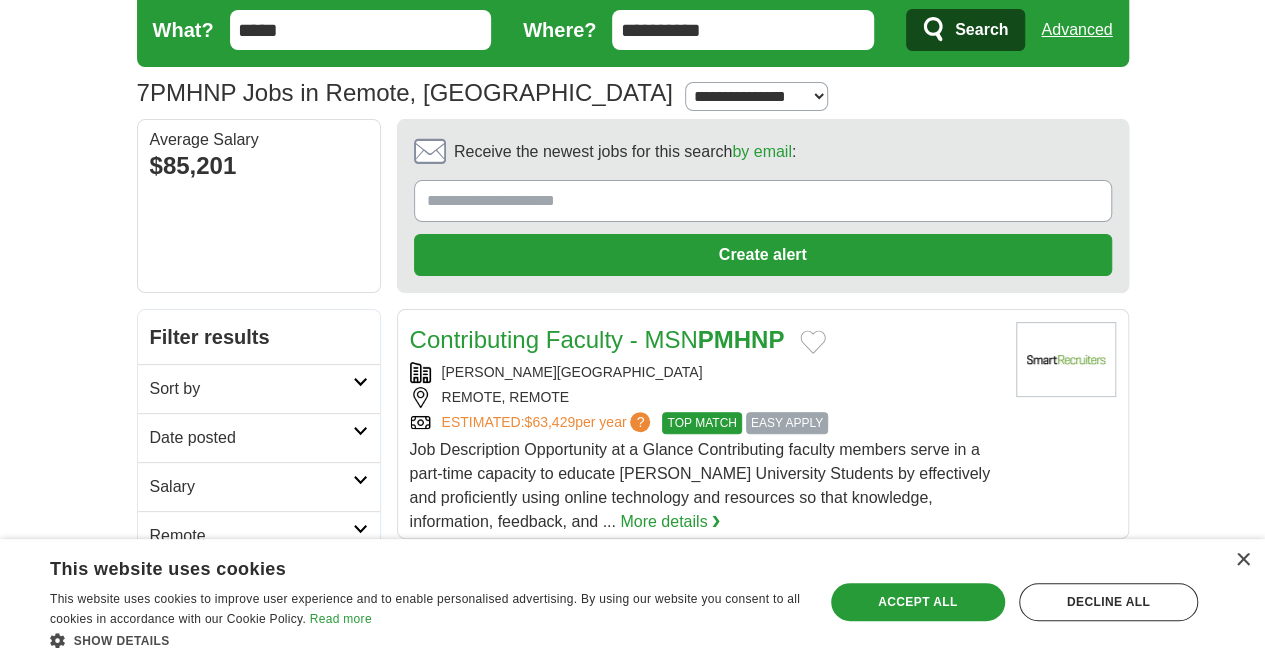 scroll, scrollTop: 0, scrollLeft: 0, axis: both 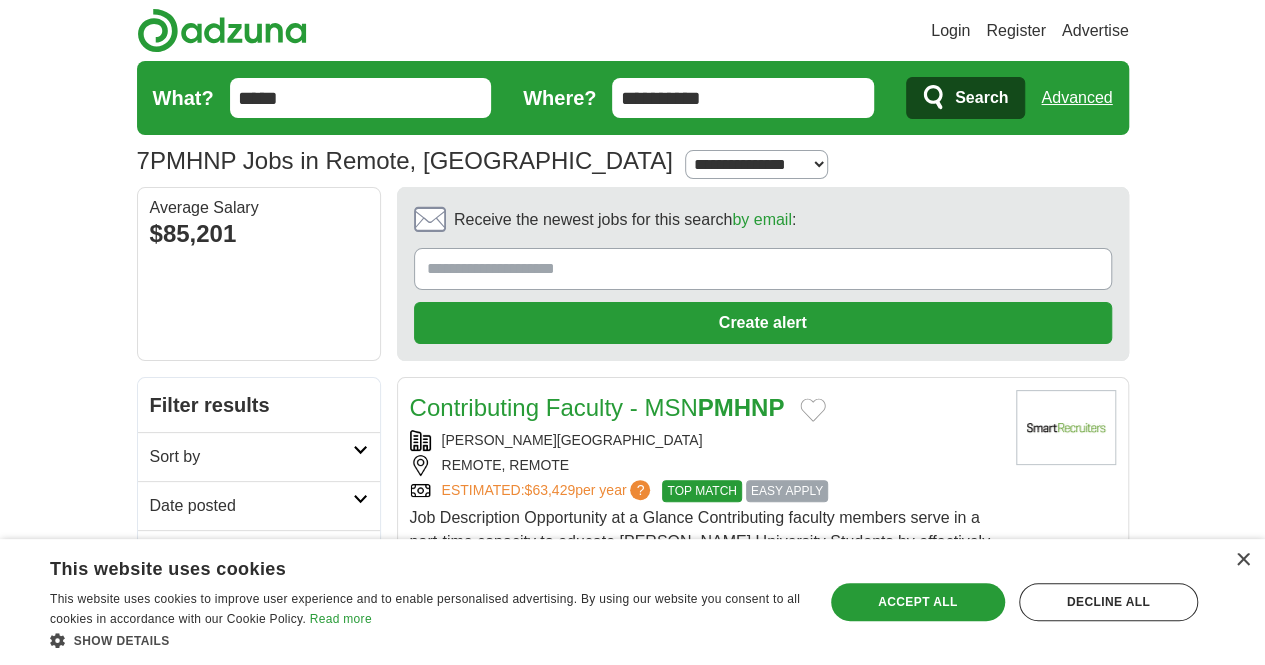 click on "*****" at bounding box center (361, 98) 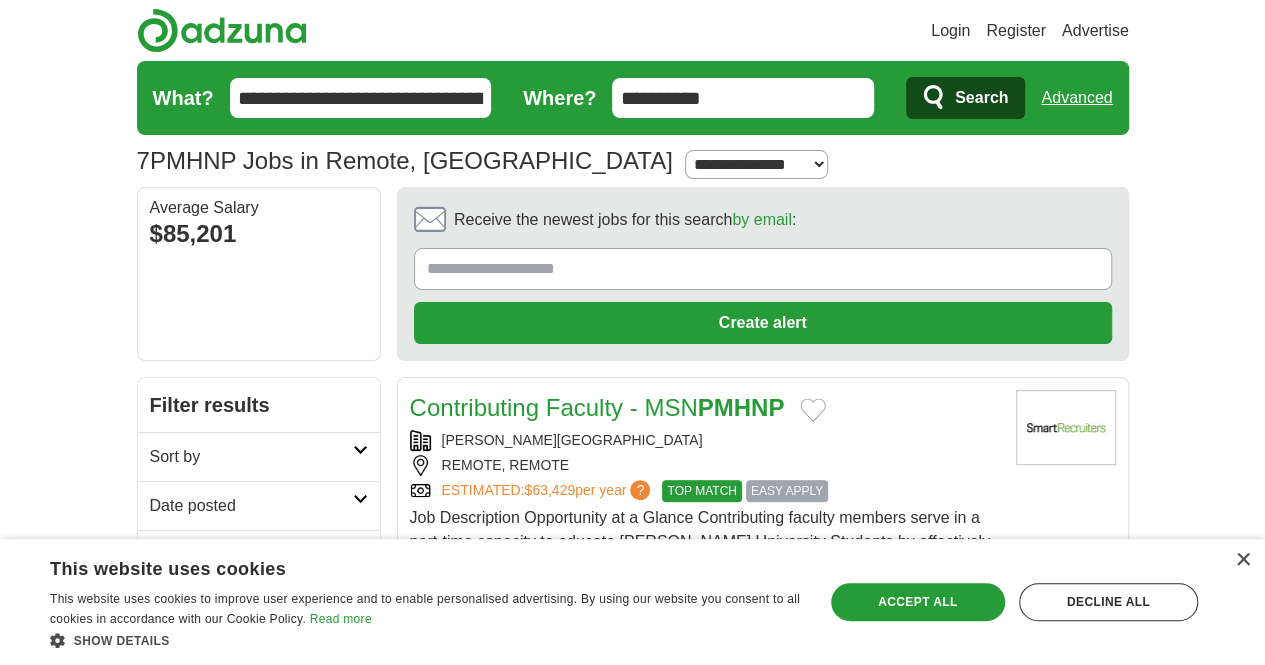type on "**********" 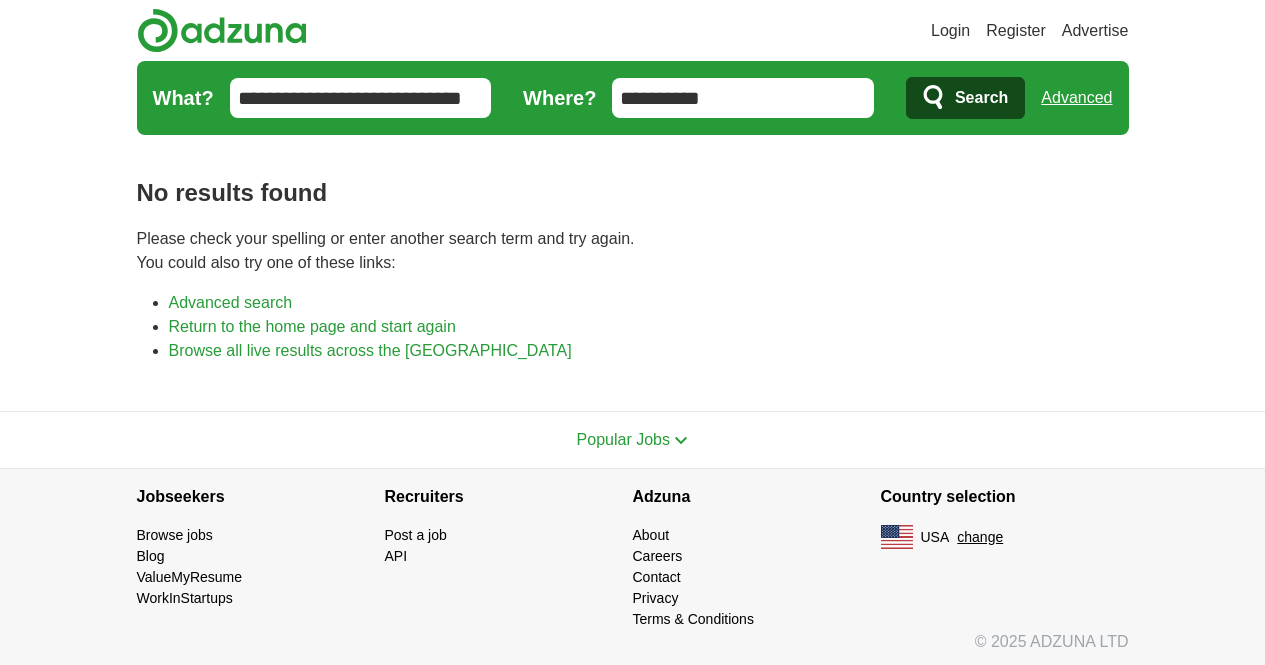 scroll, scrollTop: 0, scrollLeft: 0, axis: both 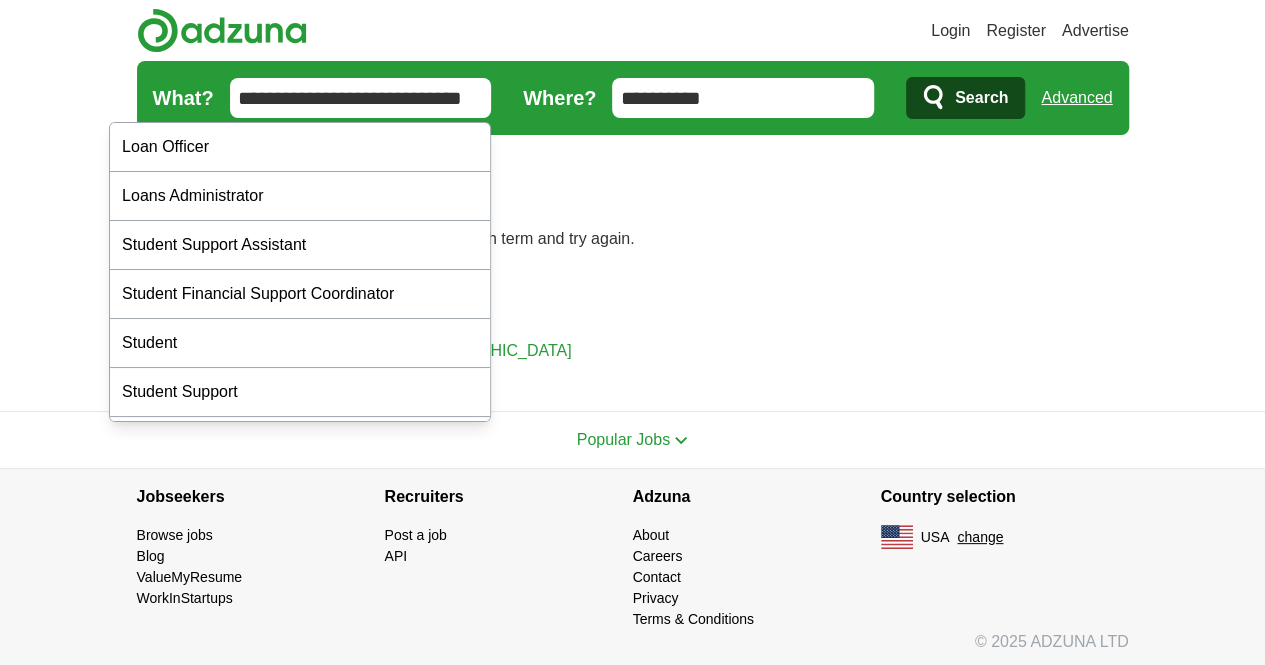 drag, startPoint x: 432, startPoint y: 103, endPoint x: 199, endPoint y: 96, distance: 233.10513 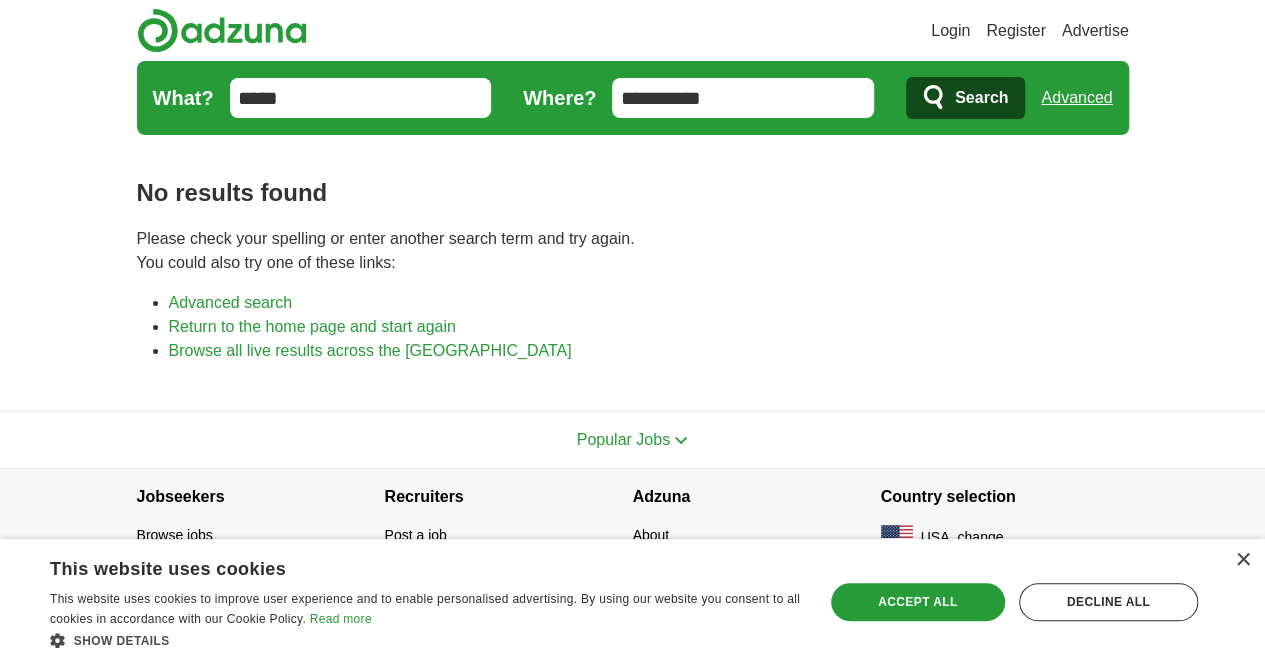 type on "*****" 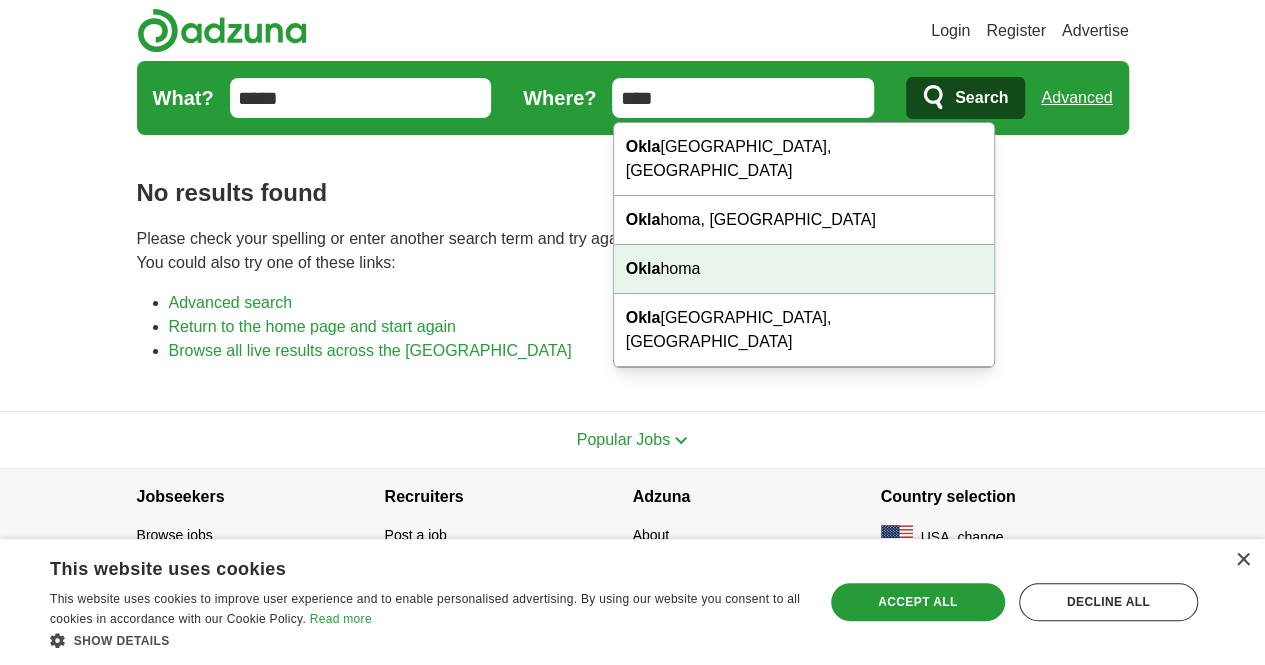 click on "Okla homa" at bounding box center (804, 269) 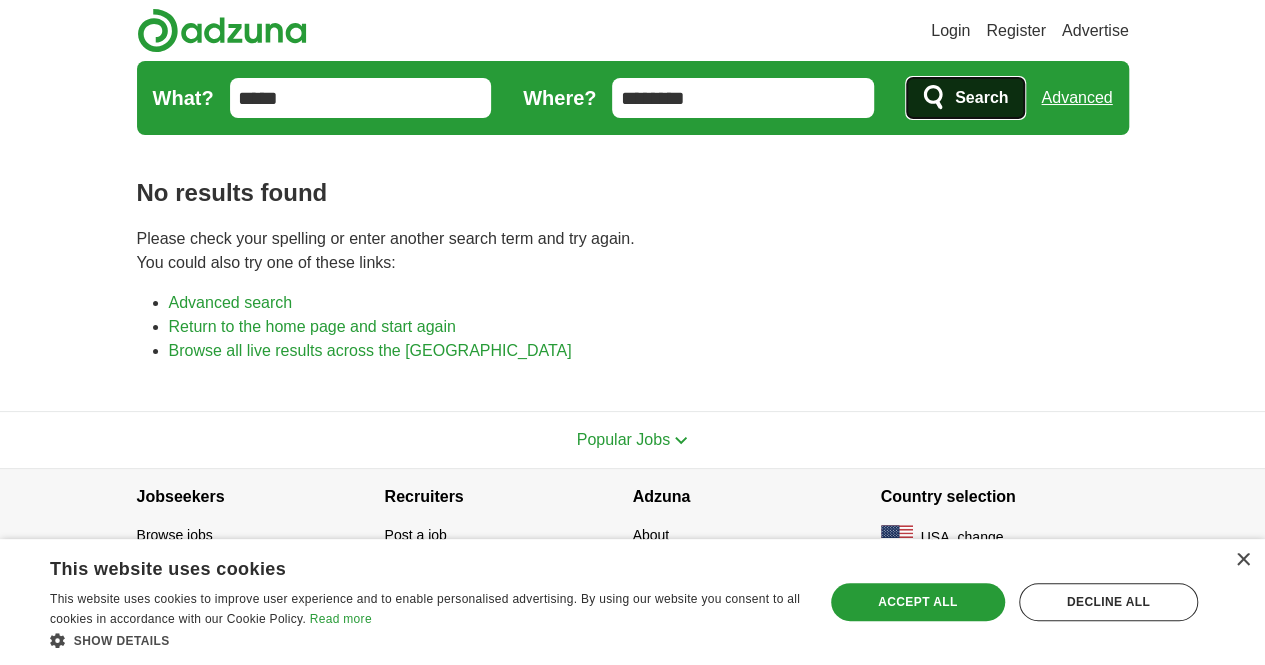 click on "Search" at bounding box center [981, 98] 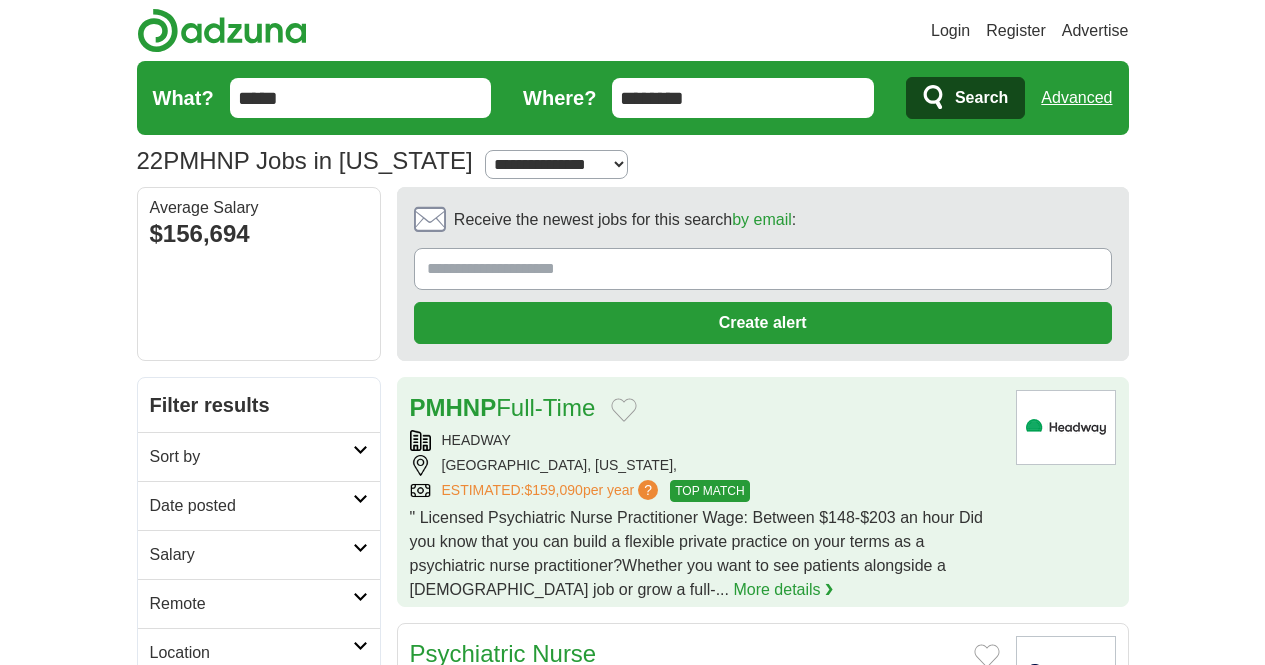 scroll, scrollTop: 0, scrollLeft: 0, axis: both 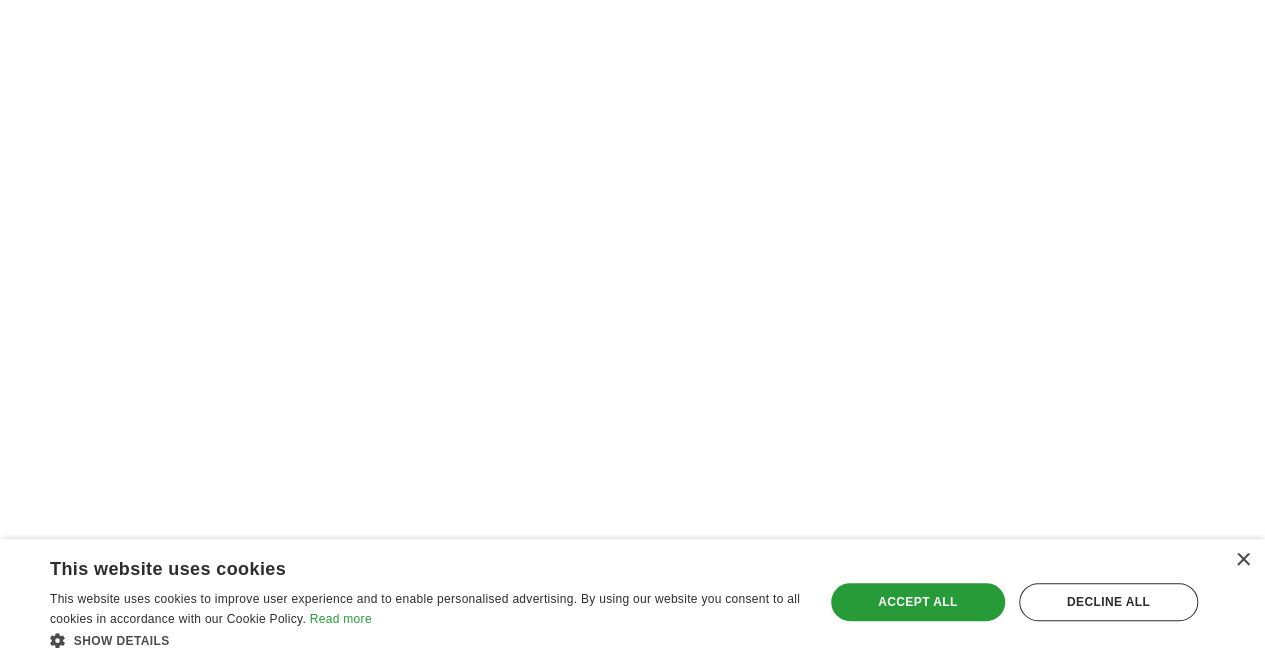 click on "next ❯" at bounding box center [812, 994] 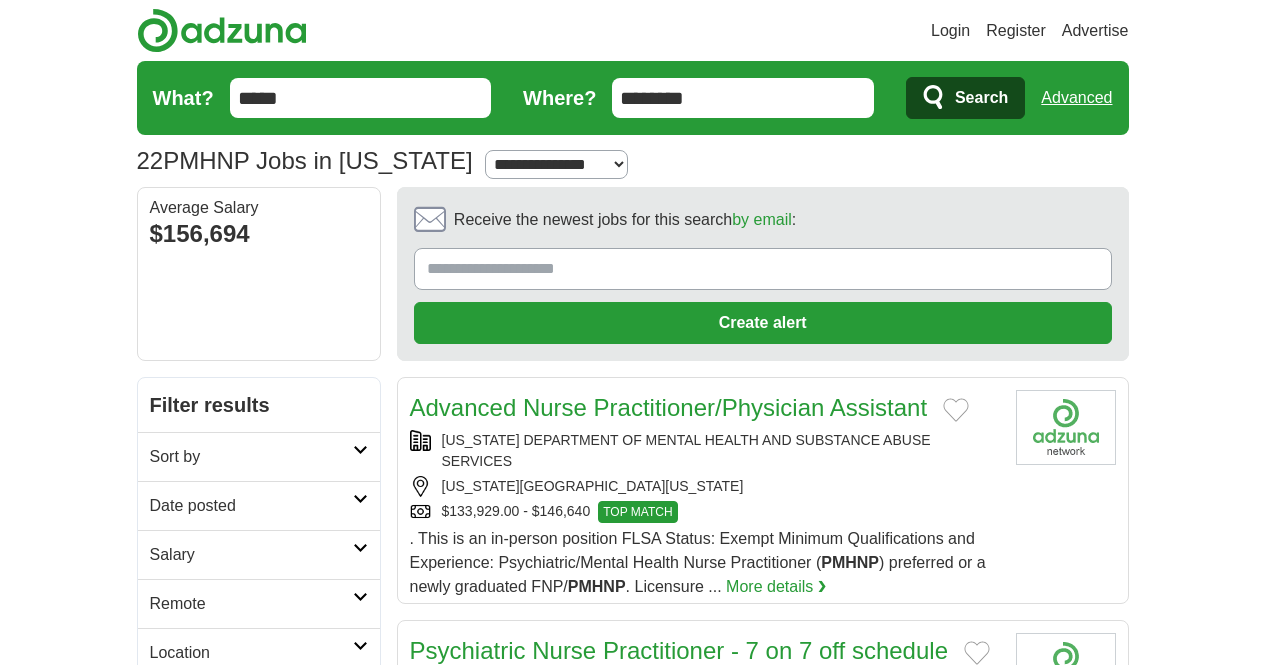 scroll, scrollTop: 0, scrollLeft: 0, axis: both 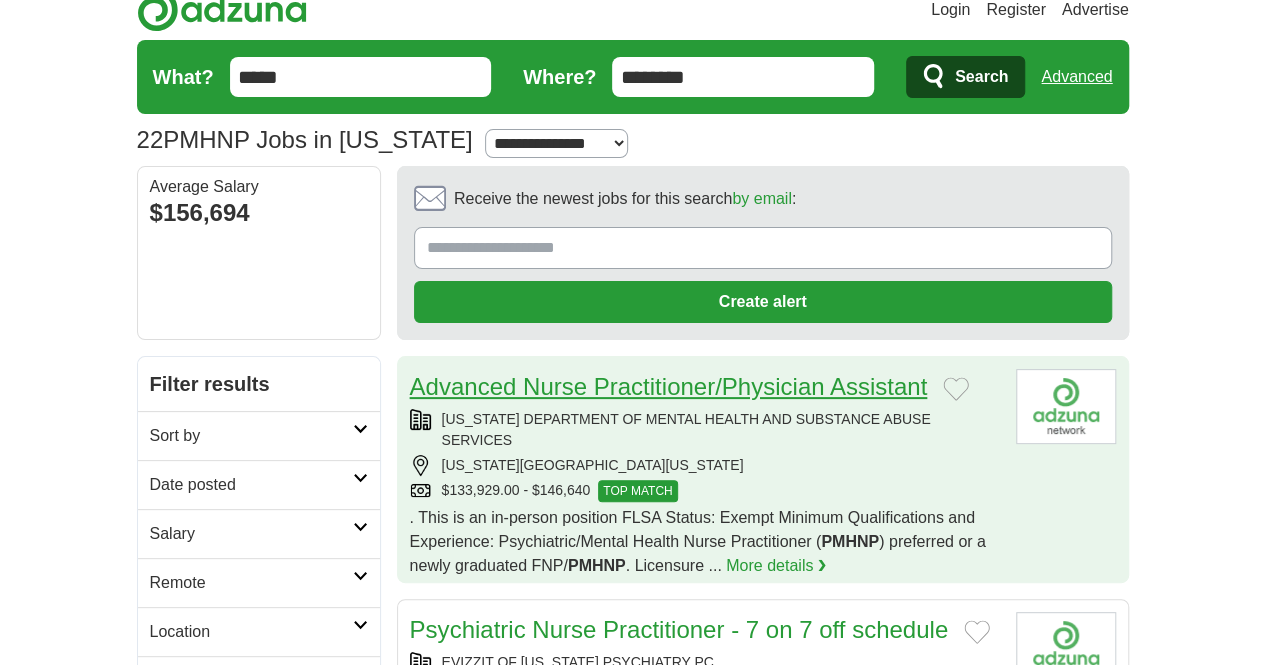 click on "Advanced Nurse Practitioner/Physician Assistant" at bounding box center (669, 386) 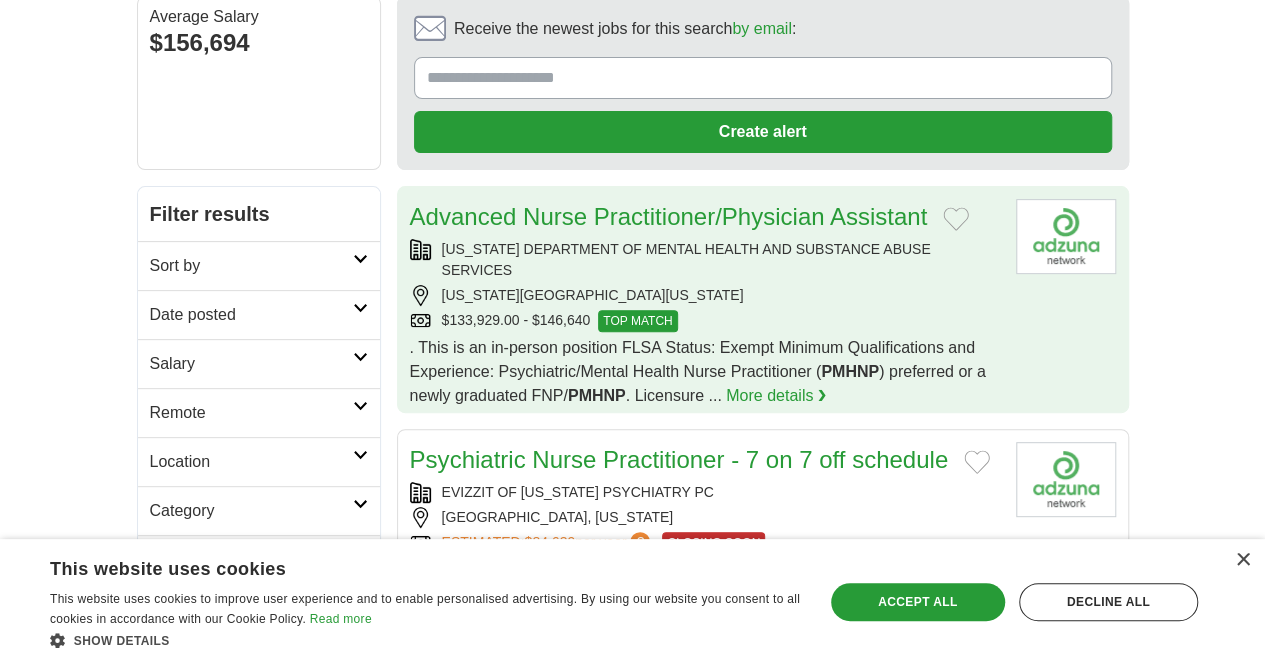 scroll, scrollTop: 193, scrollLeft: 0, axis: vertical 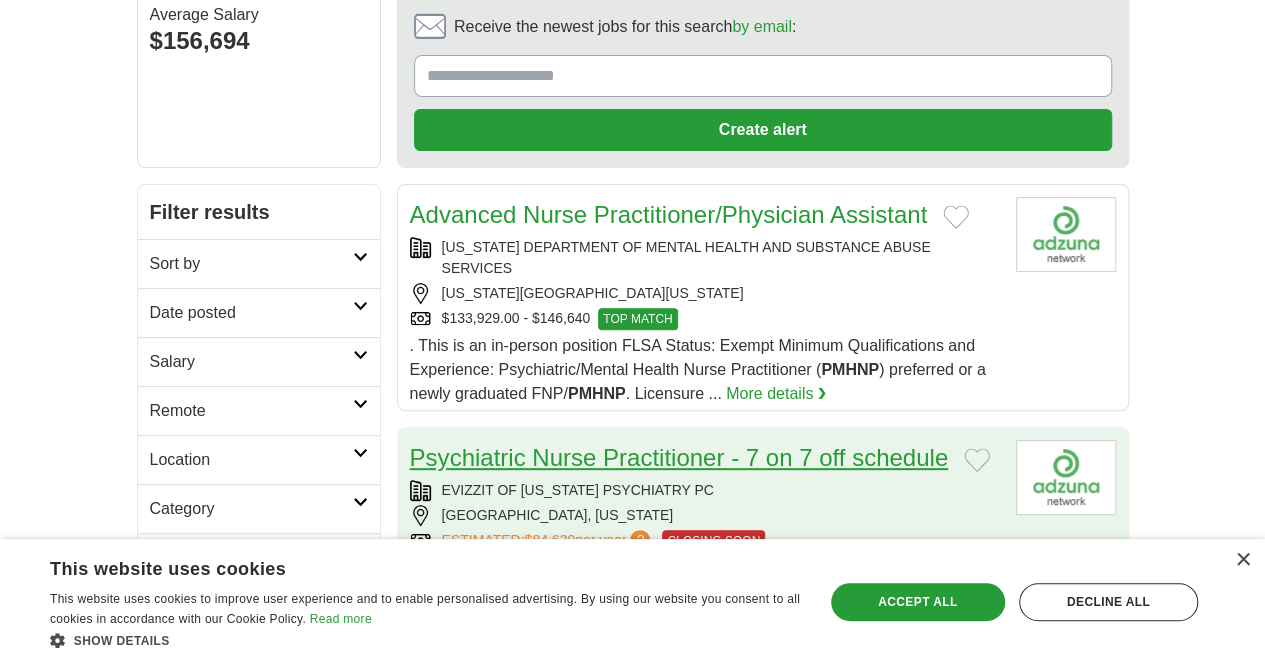 click on "Psychiatric Nurse Practitioner - 7 on 7 off schedule" at bounding box center [679, 457] 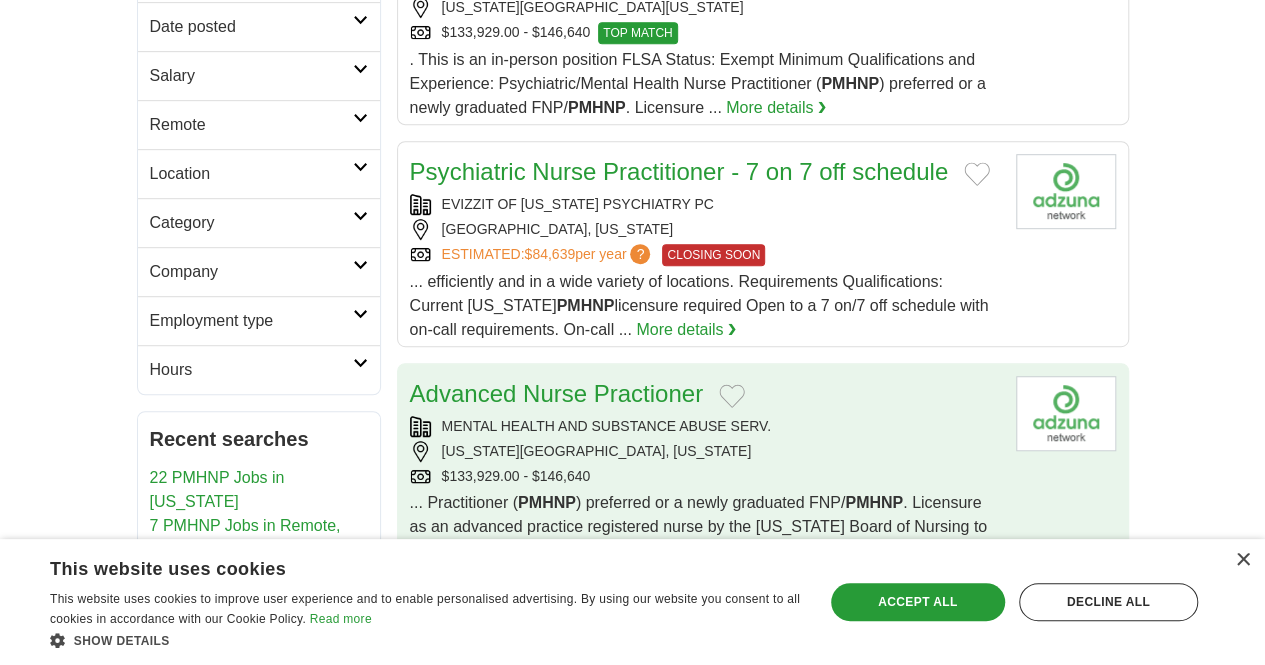 scroll, scrollTop: 492, scrollLeft: 0, axis: vertical 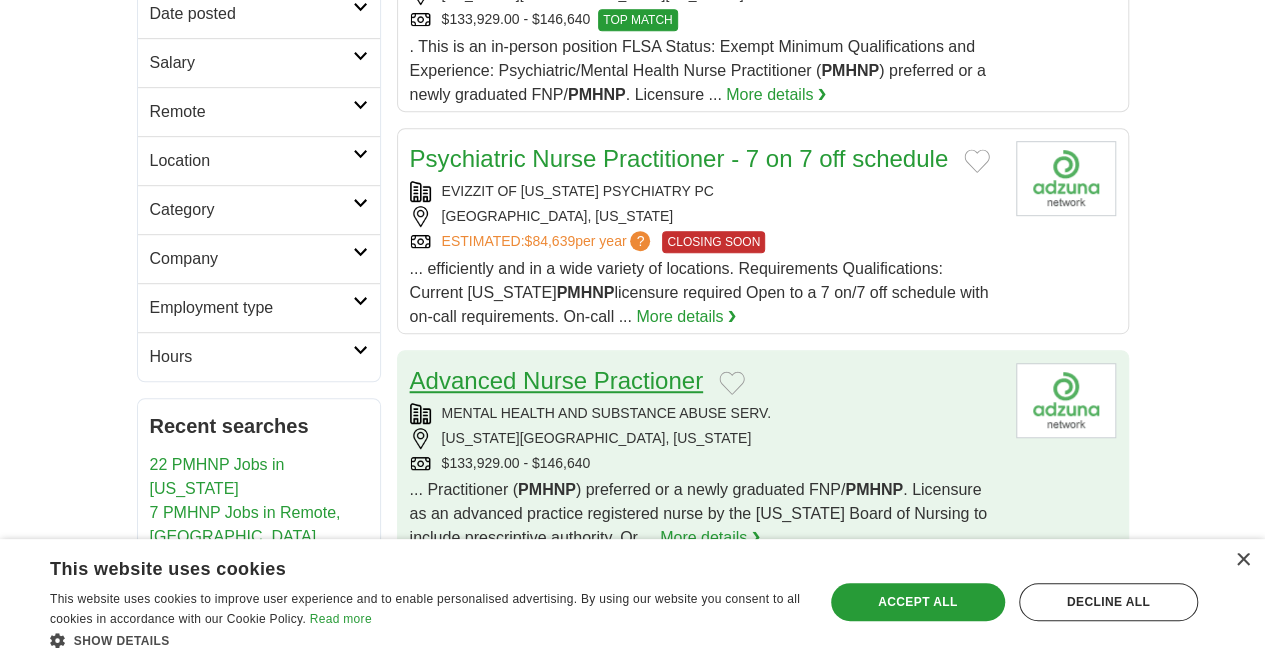 click on "Advanced Nurse Practioner" at bounding box center [556, 380] 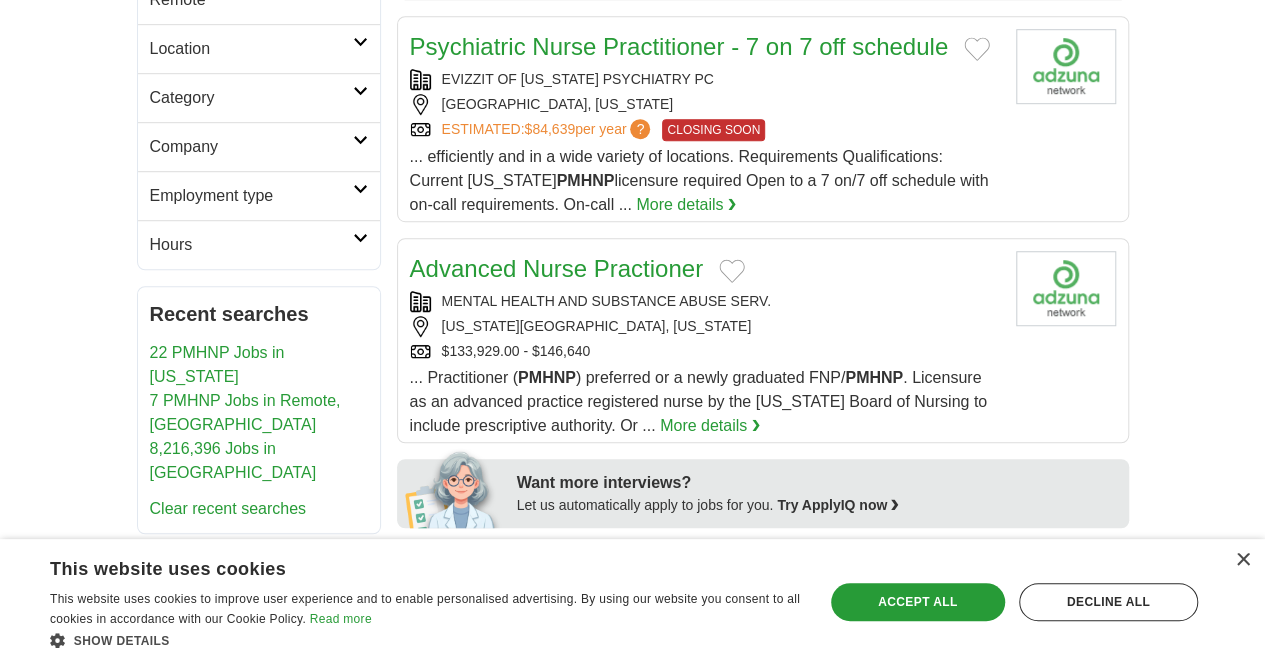 scroll, scrollTop: 620, scrollLeft: 0, axis: vertical 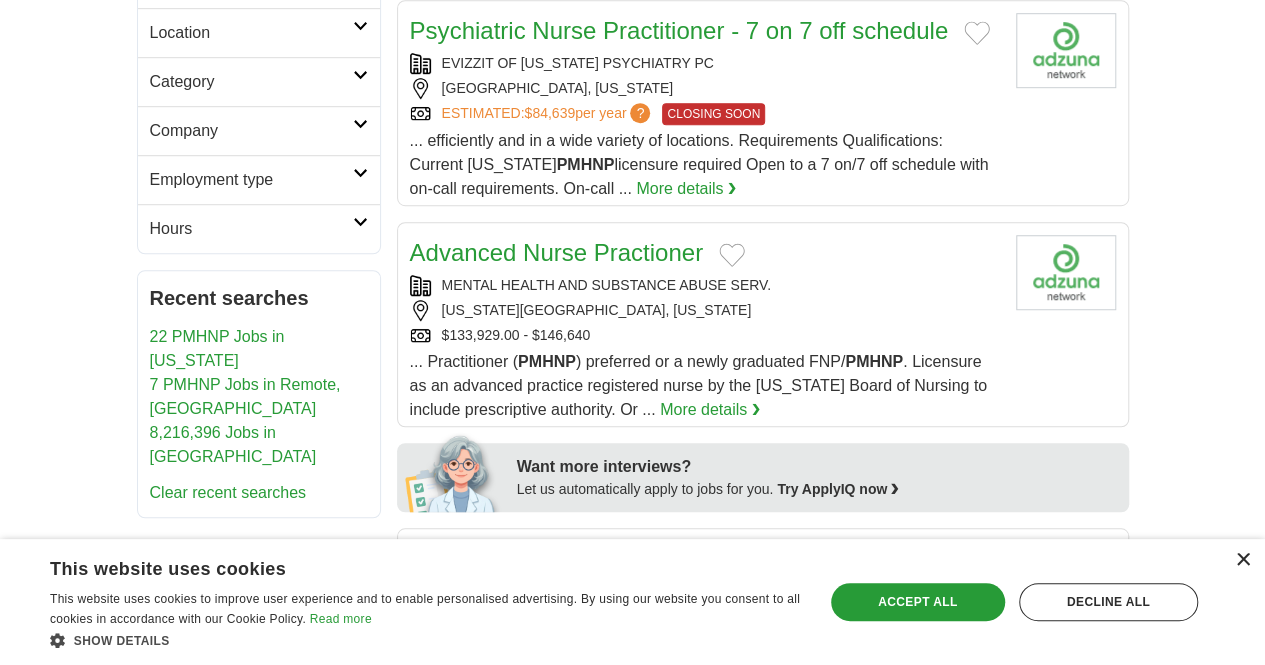 click on "×" at bounding box center (1242, 560) 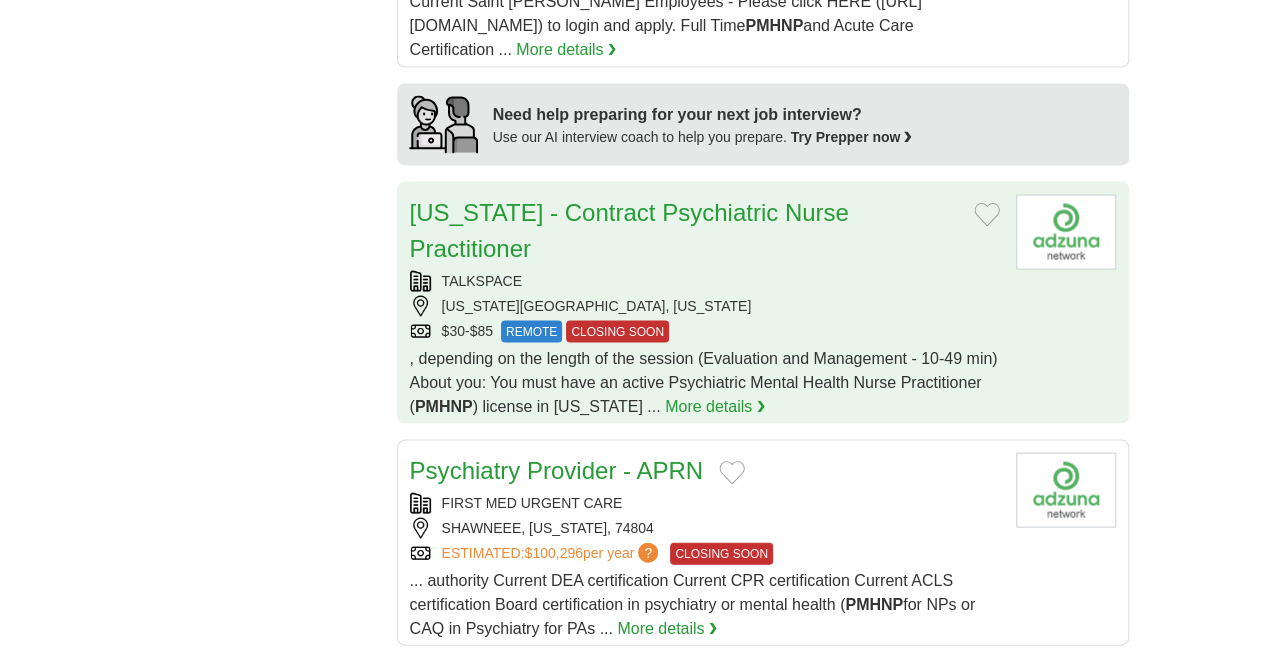 scroll, scrollTop: 1847, scrollLeft: 0, axis: vertical 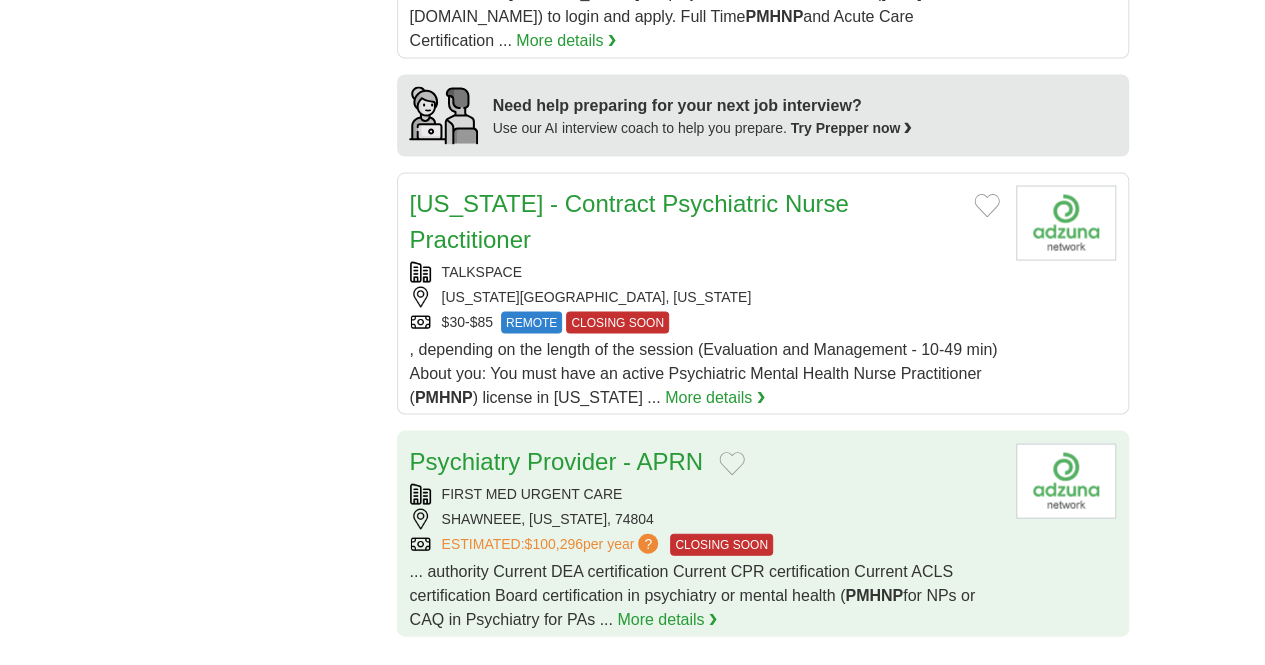 click on "...  authority Current DEA certification Current CPR certification Current ACLS certification Board certification in psychiatry or mental health ( PMHNP  for NPs or CAQ in Psychiatry for PAs ..." at bounding box center [693, 594] 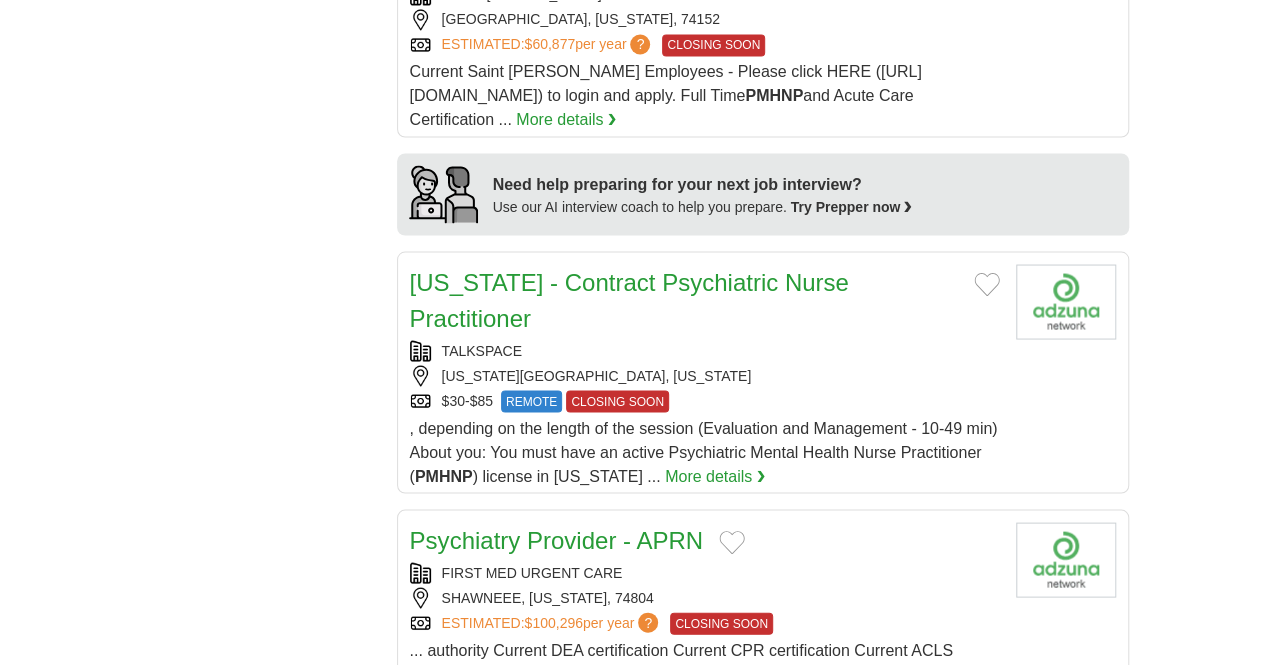 scroll, scrollTop: 1734, scrollLeft: 0, axis: vertical 